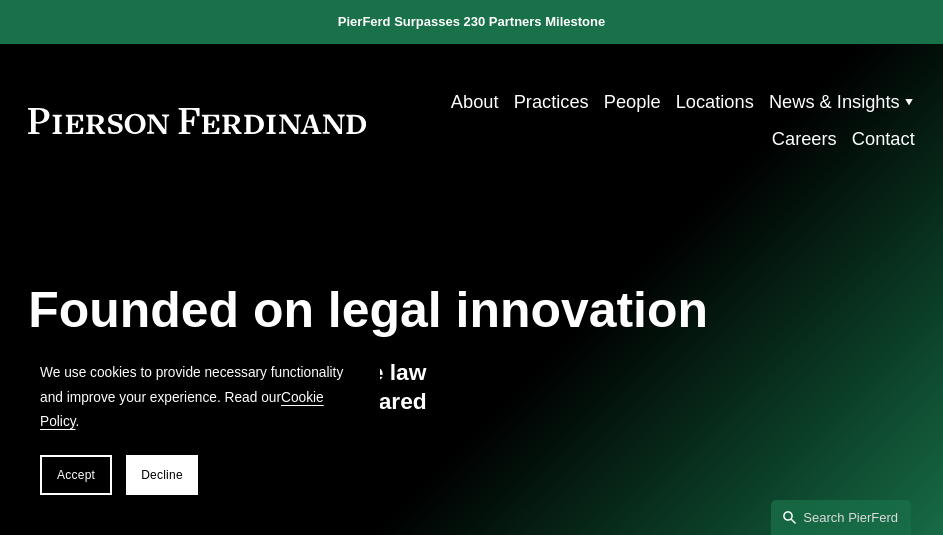 scroll, scrollTop: 0, scrollLeft: 0, axis: both 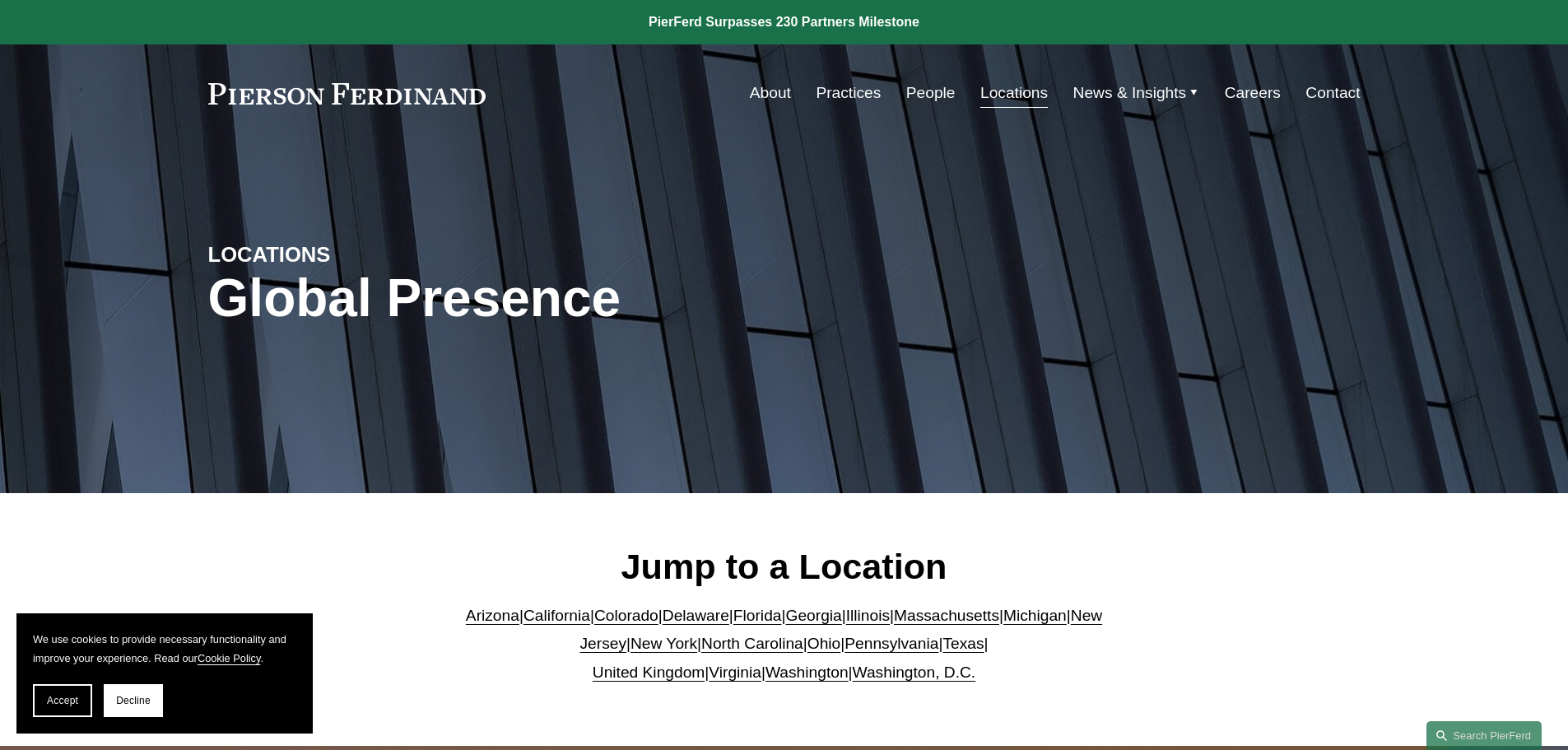 click on "People" at bounding box center [931, 93] 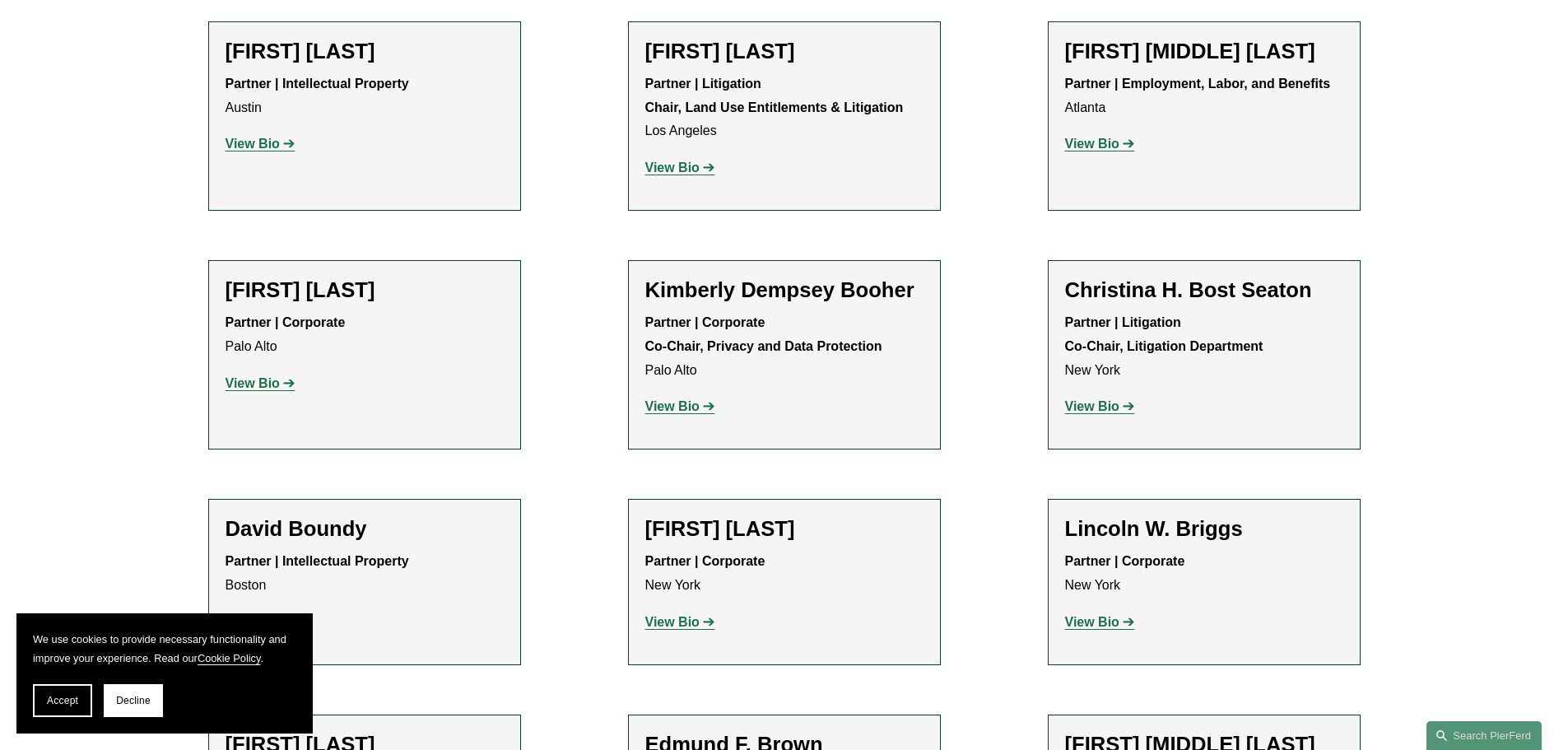 scroll, scrollTop: 1976, scrollLeft: 0, axis: vertical 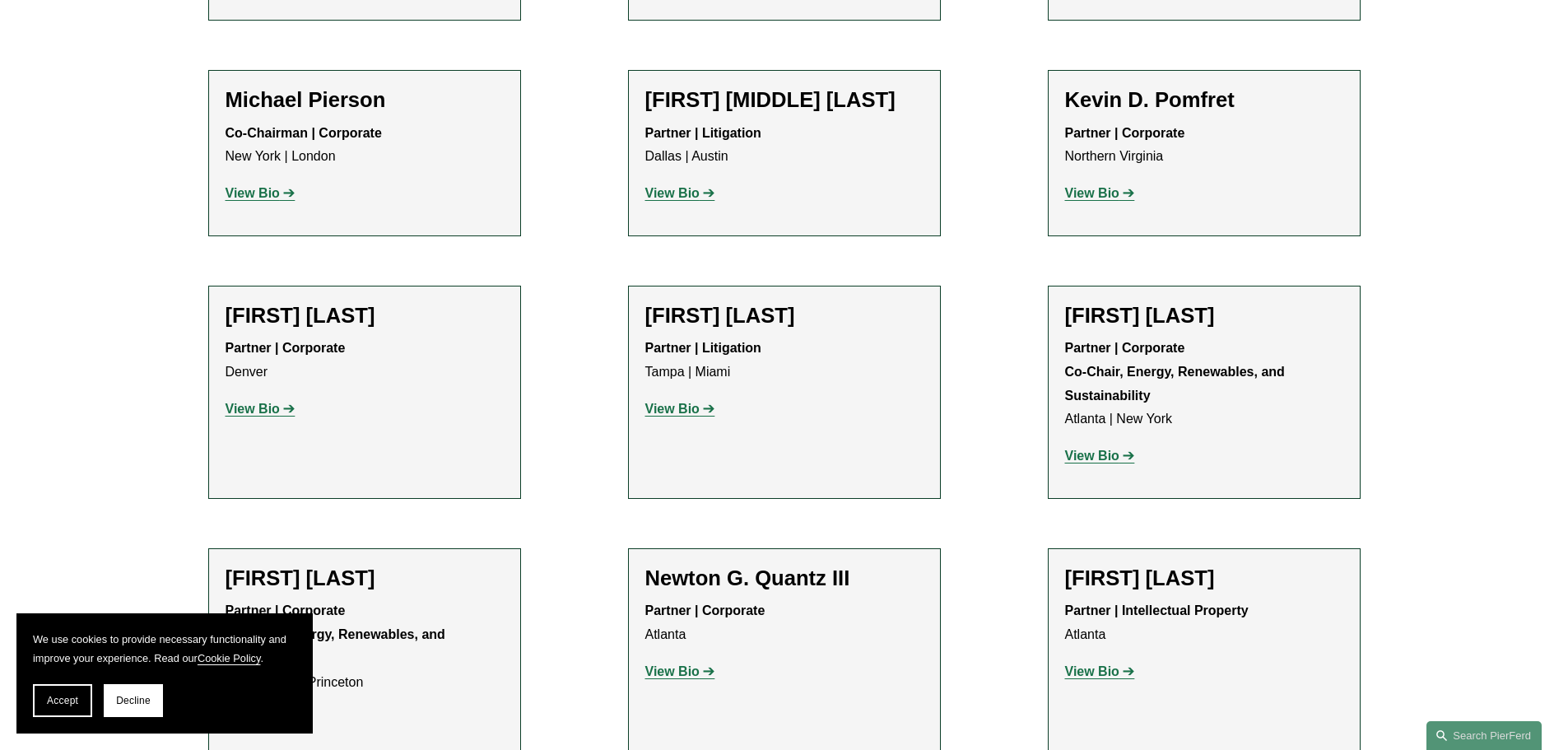 click on "Partner | Litigation Dallas | Austin View Bio Location: Dallas; Location: Austin; Department: Litigation; Practice: Arbitration and Mediation; Practice: Commercial Litigation; Practice: Construction and Design Professional; Practice: Employment and Labor; Practice: Environmental, Health, and Safety; Practice: Insurance; Practice: Litigation and Risk Management; Practice: Political Law and Litigation; Practice: Products Liability Litigation and Counseling; Practice: Trade Secrets and Restrictive Covenants; Bar Admission: Texas" 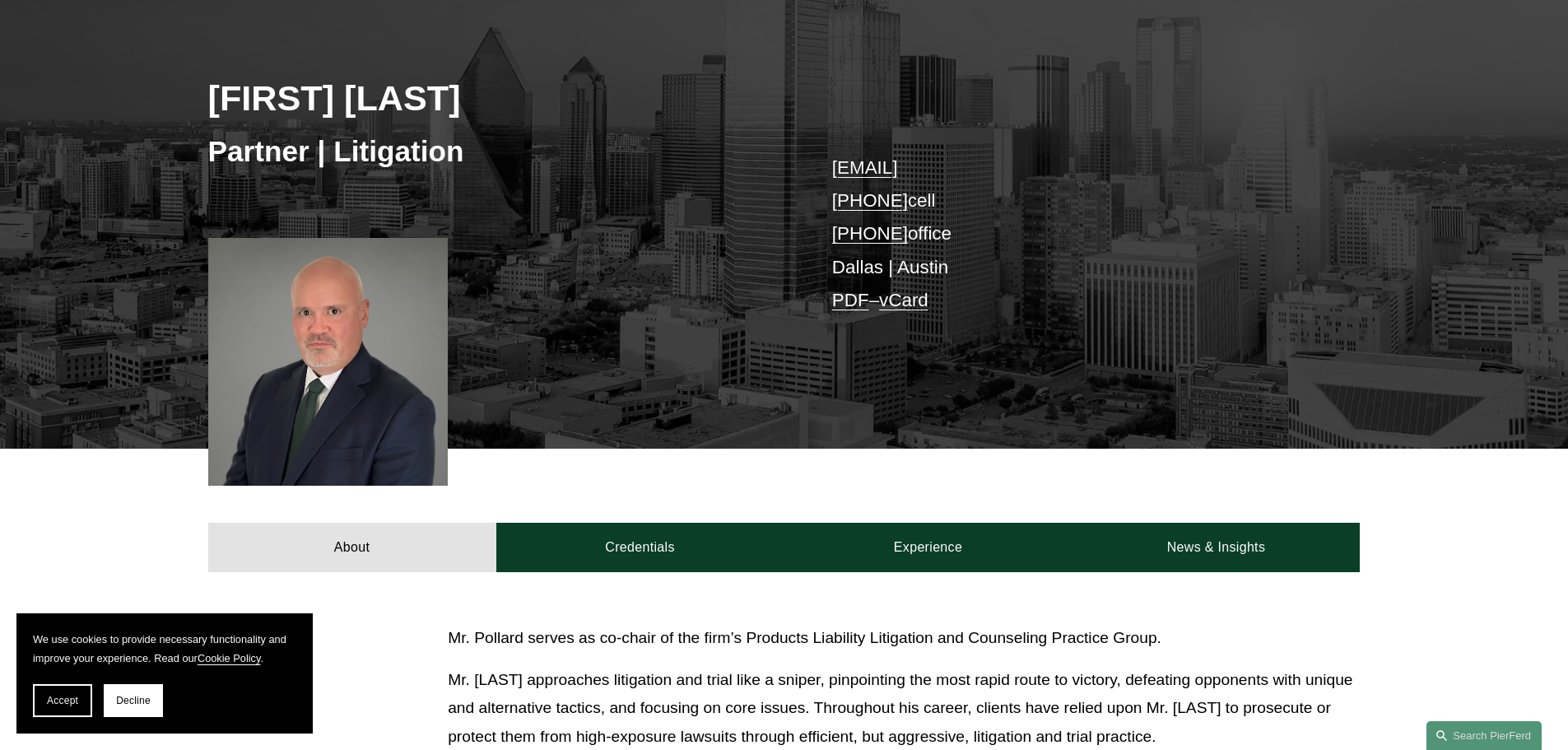 scroll, scrollTop: 329, scrollLeft: 0, axis: vertical 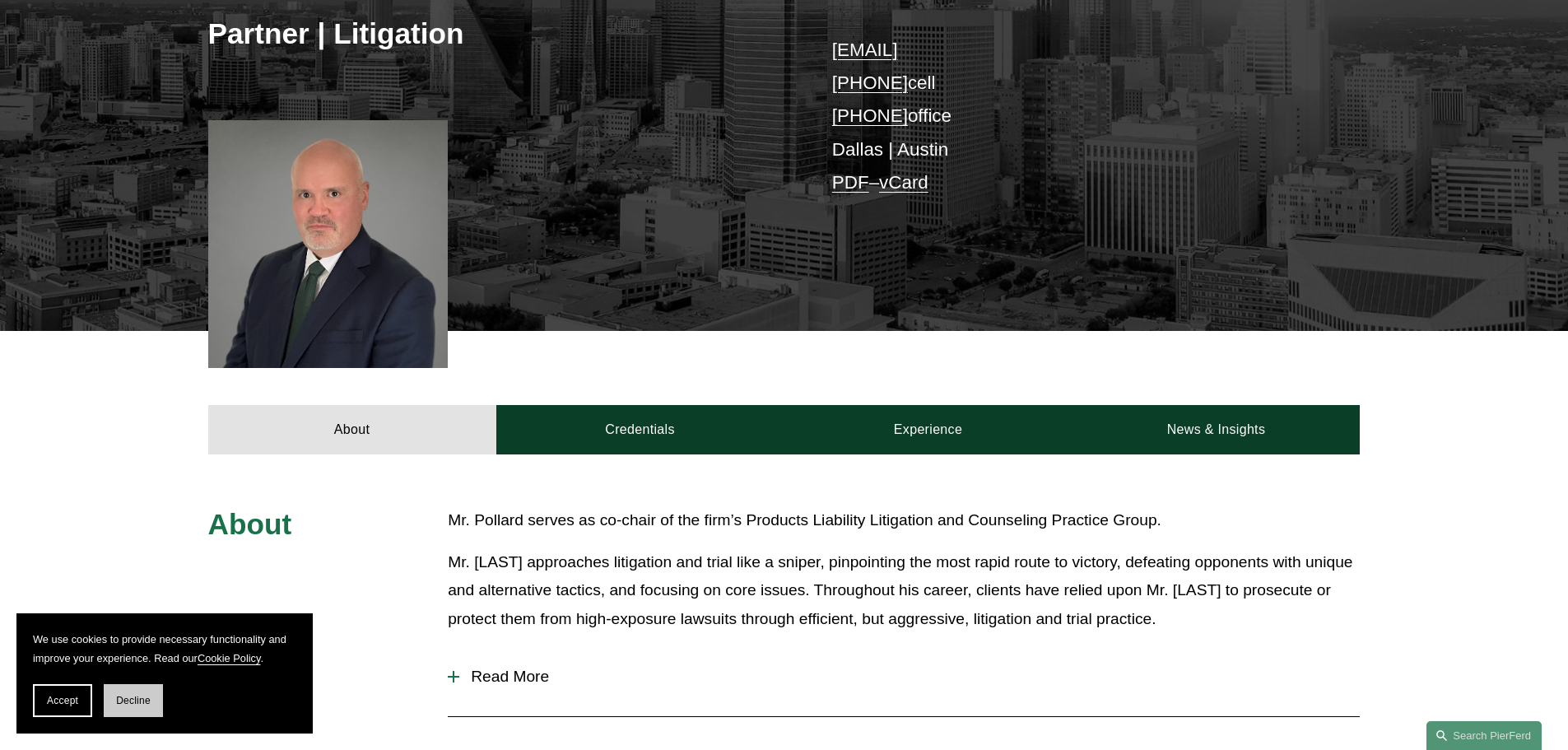click on "Decline" at bounding box center (133, 701) 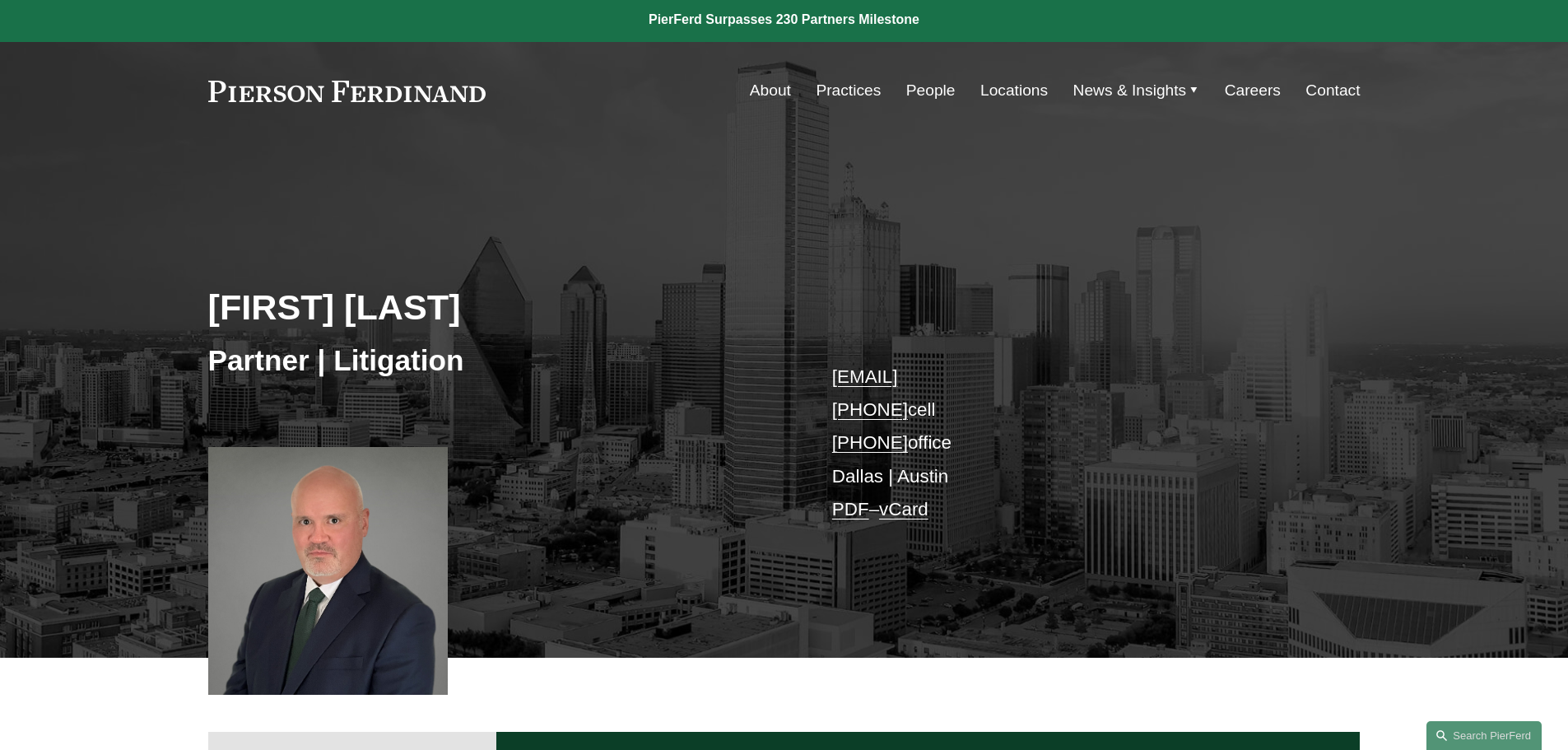 scroll, scrollTop: 0, scrollLeft: 0, axis: both 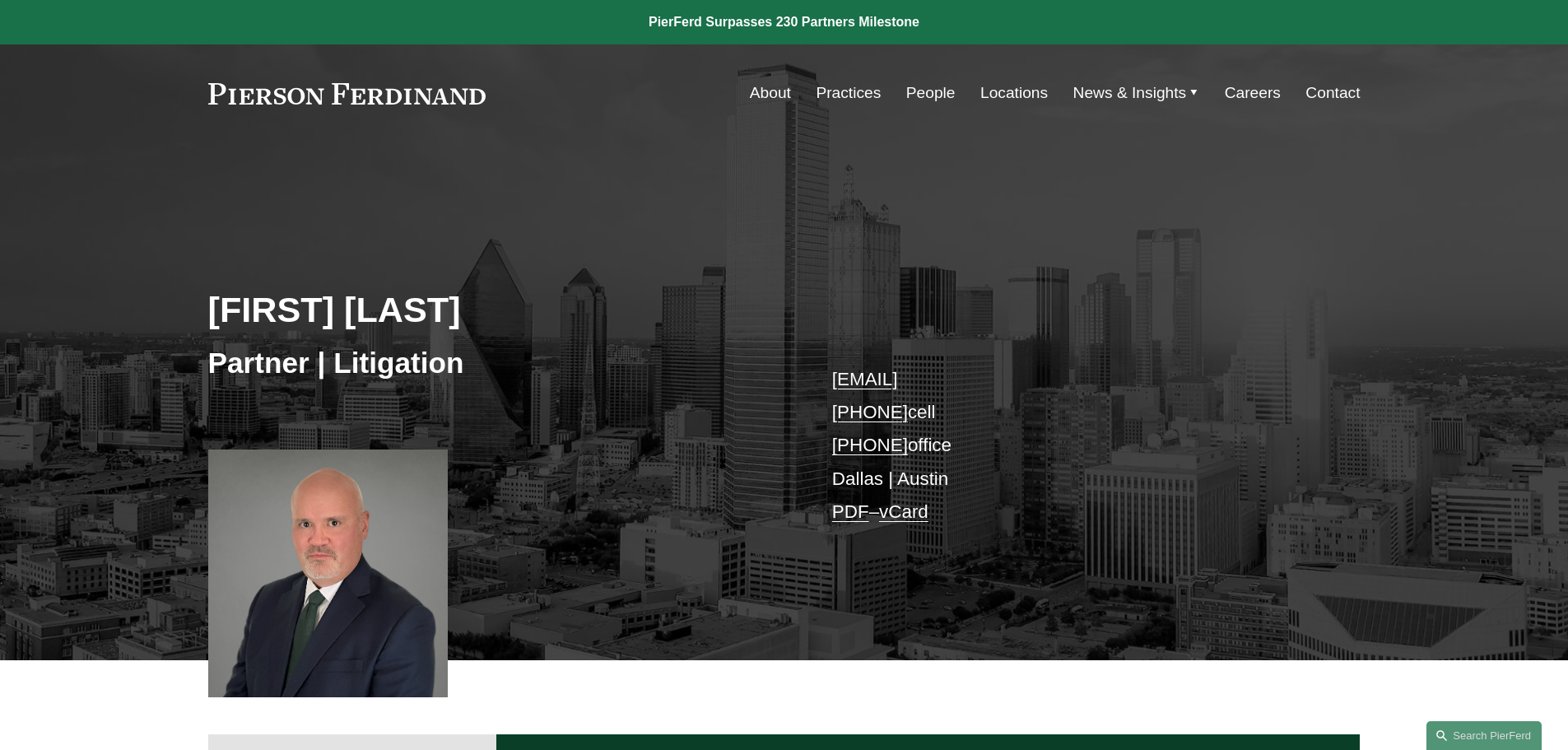 click on "Contact" at bounding box center [1333, 93] 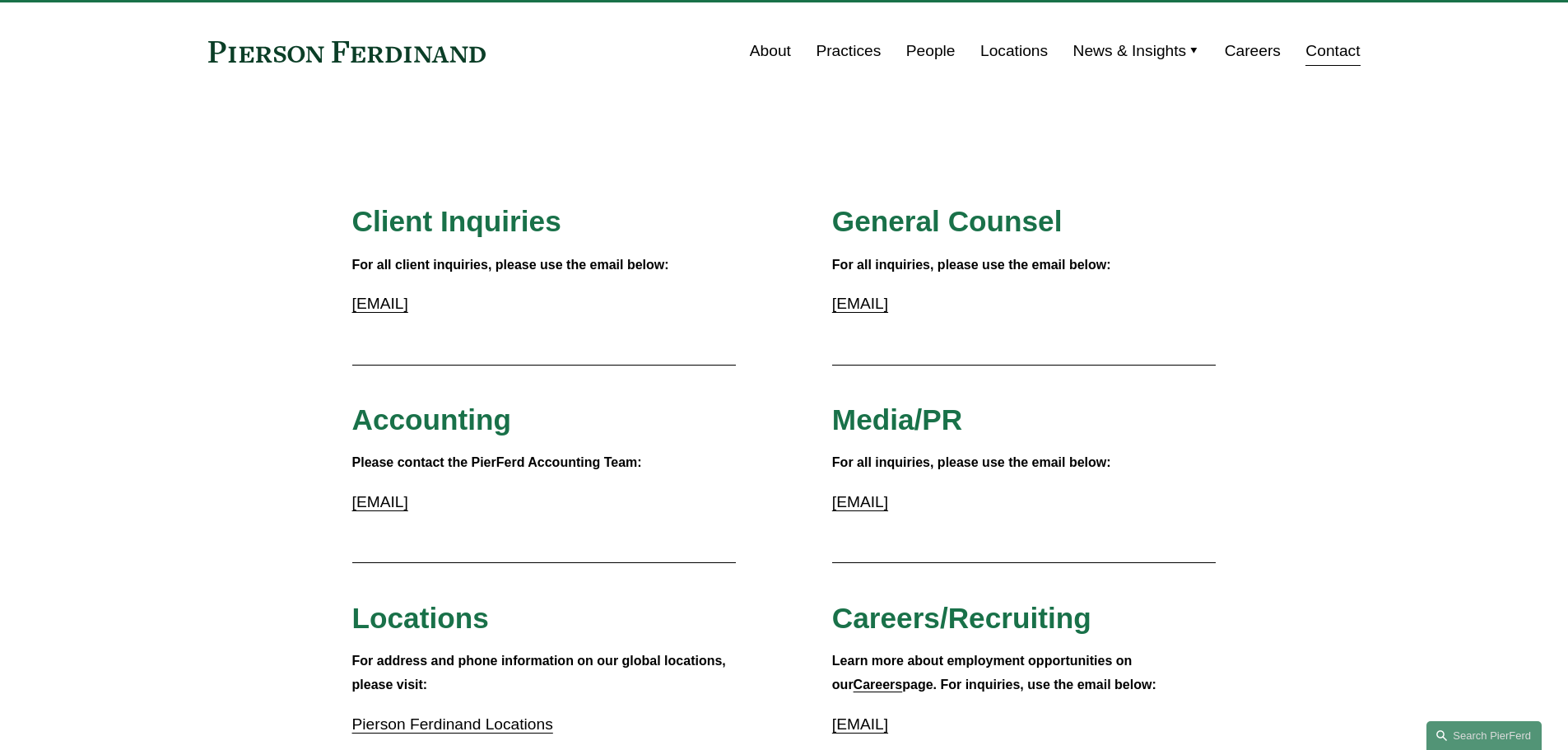 scroll, scrollTop: 82, scrollLeft: 0, axis: vertical 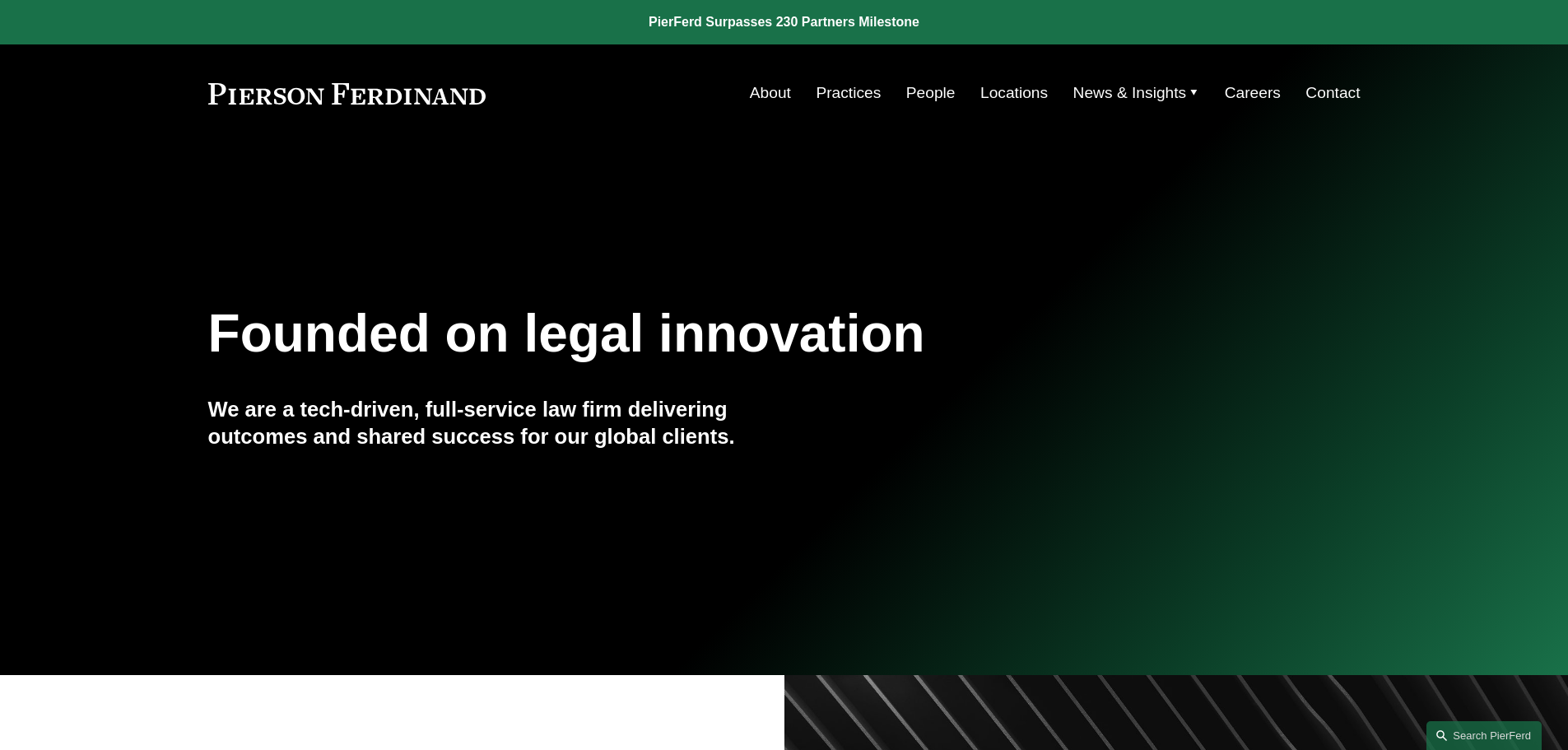 click on "People" at bounding box center [931, 93] 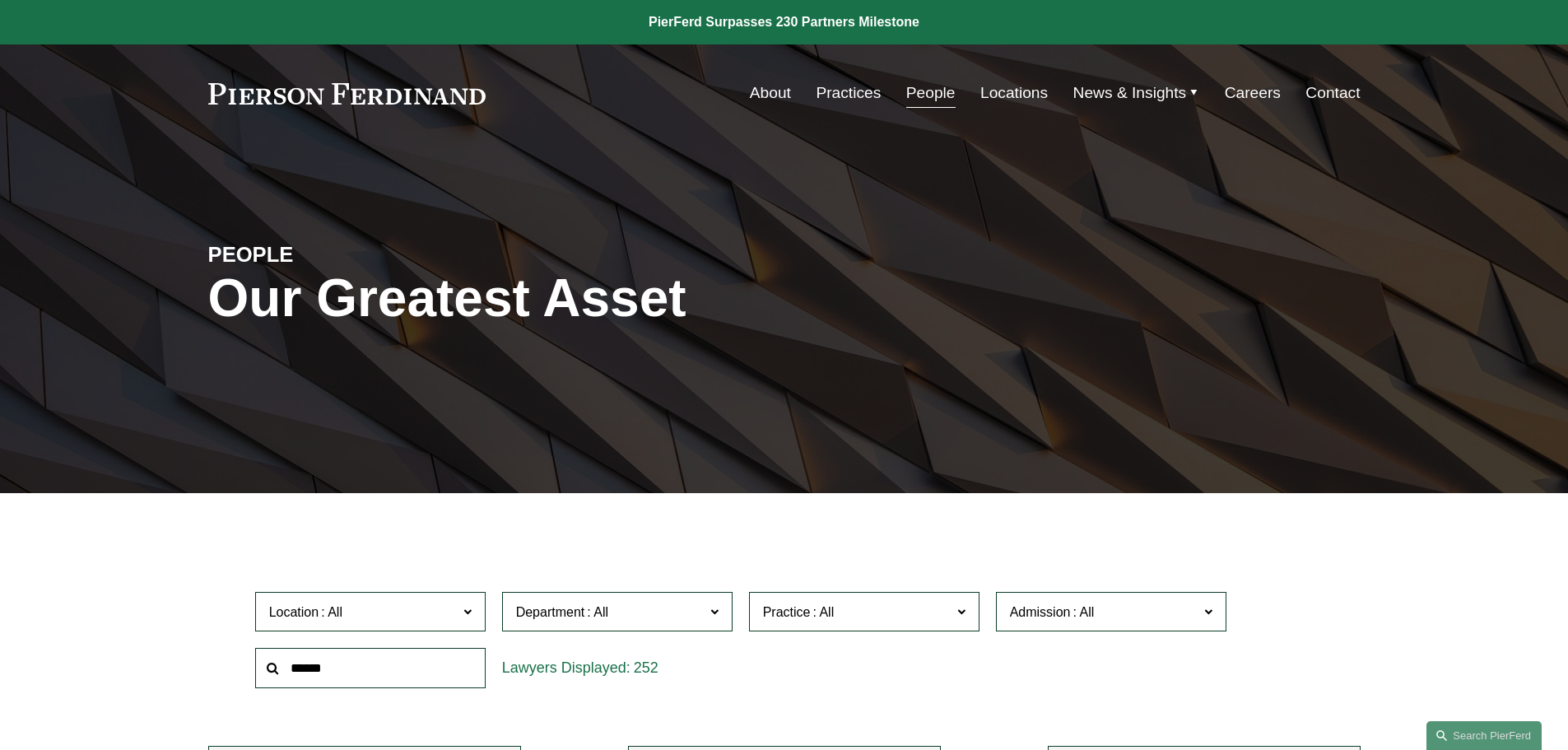 scroll, scrollTop: 0, scrollLeft: 0, axis: both 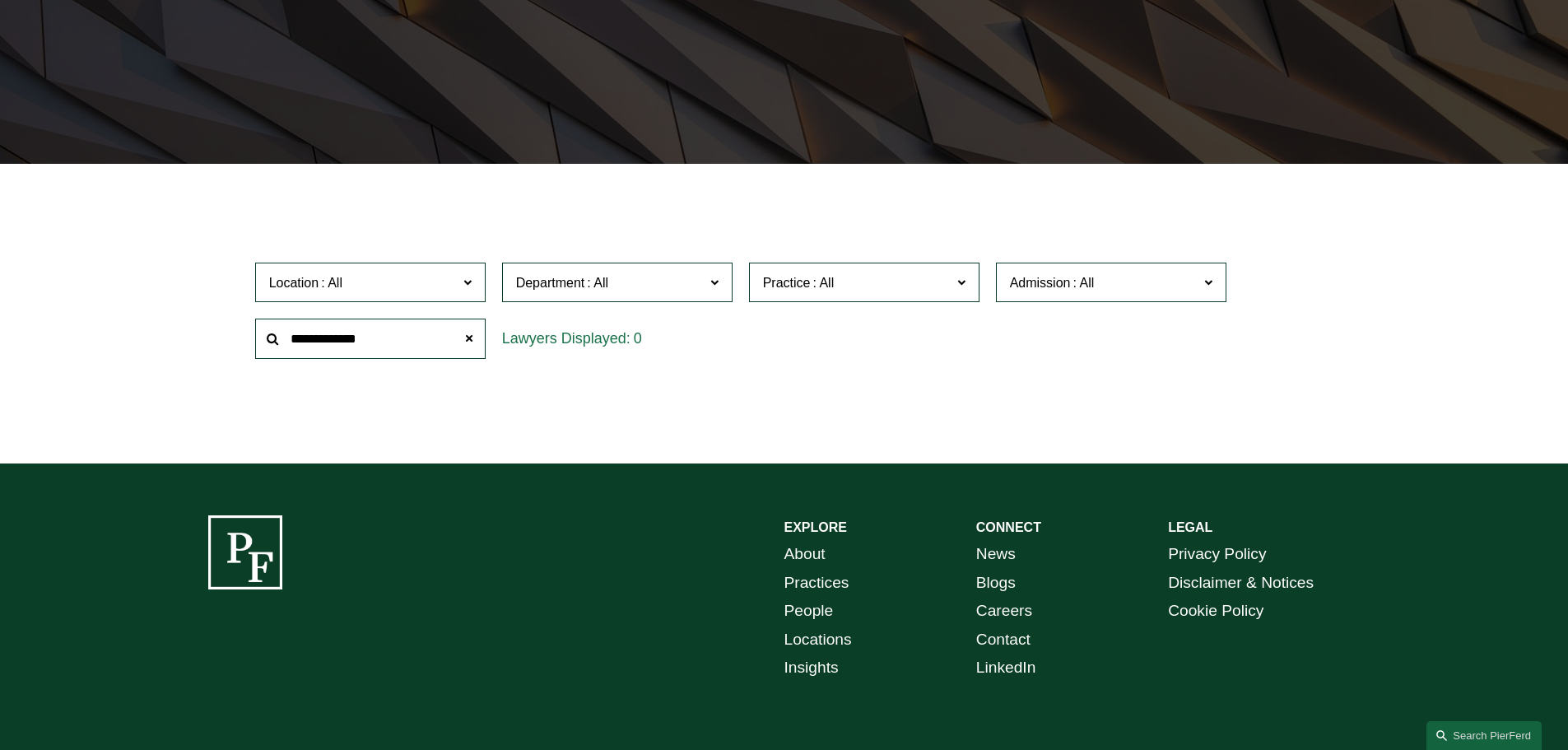 drag, startPoint x: 380, startPoint y: 333, endPoint x: 157, endPoint y: 327, distance: 223.0807 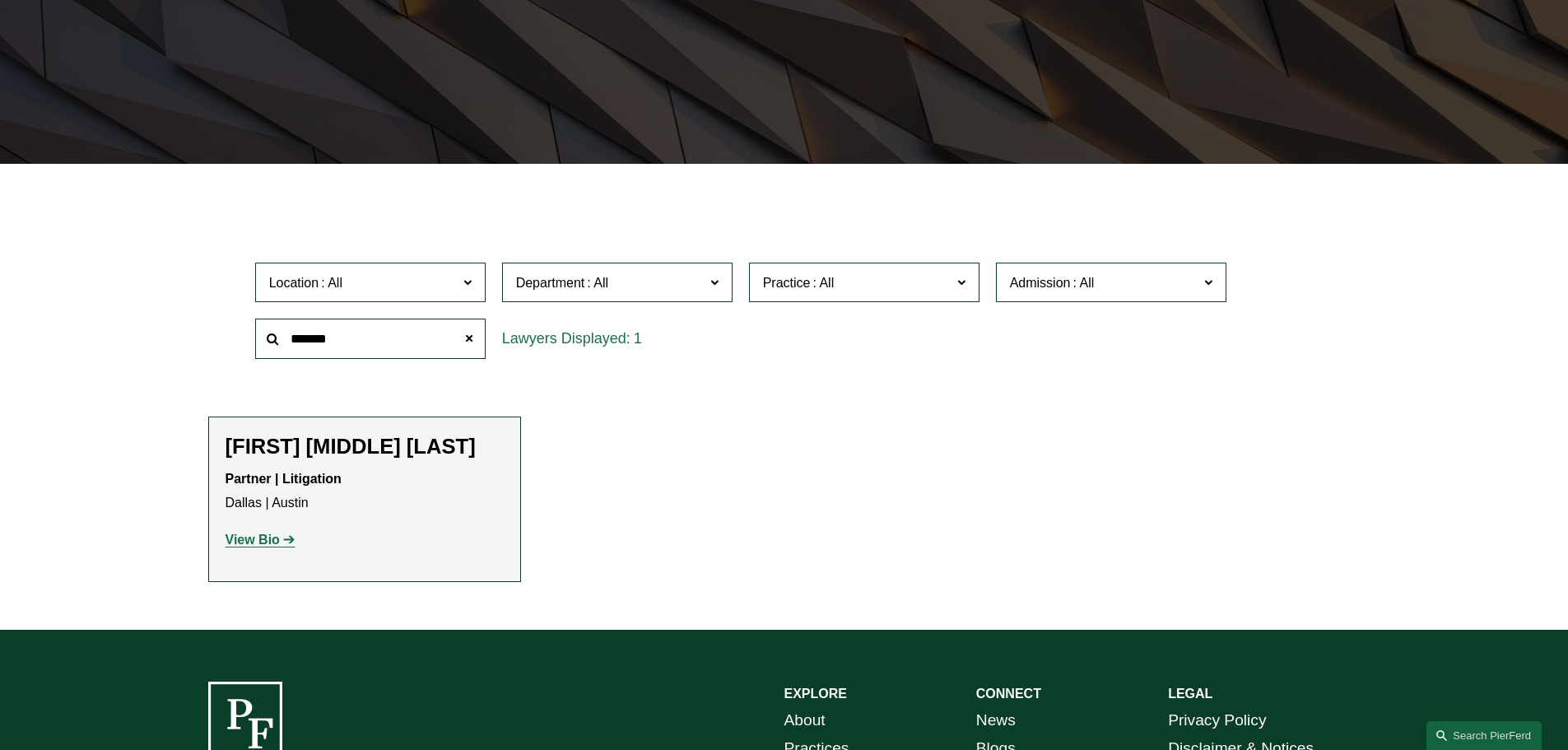 type on "*******" 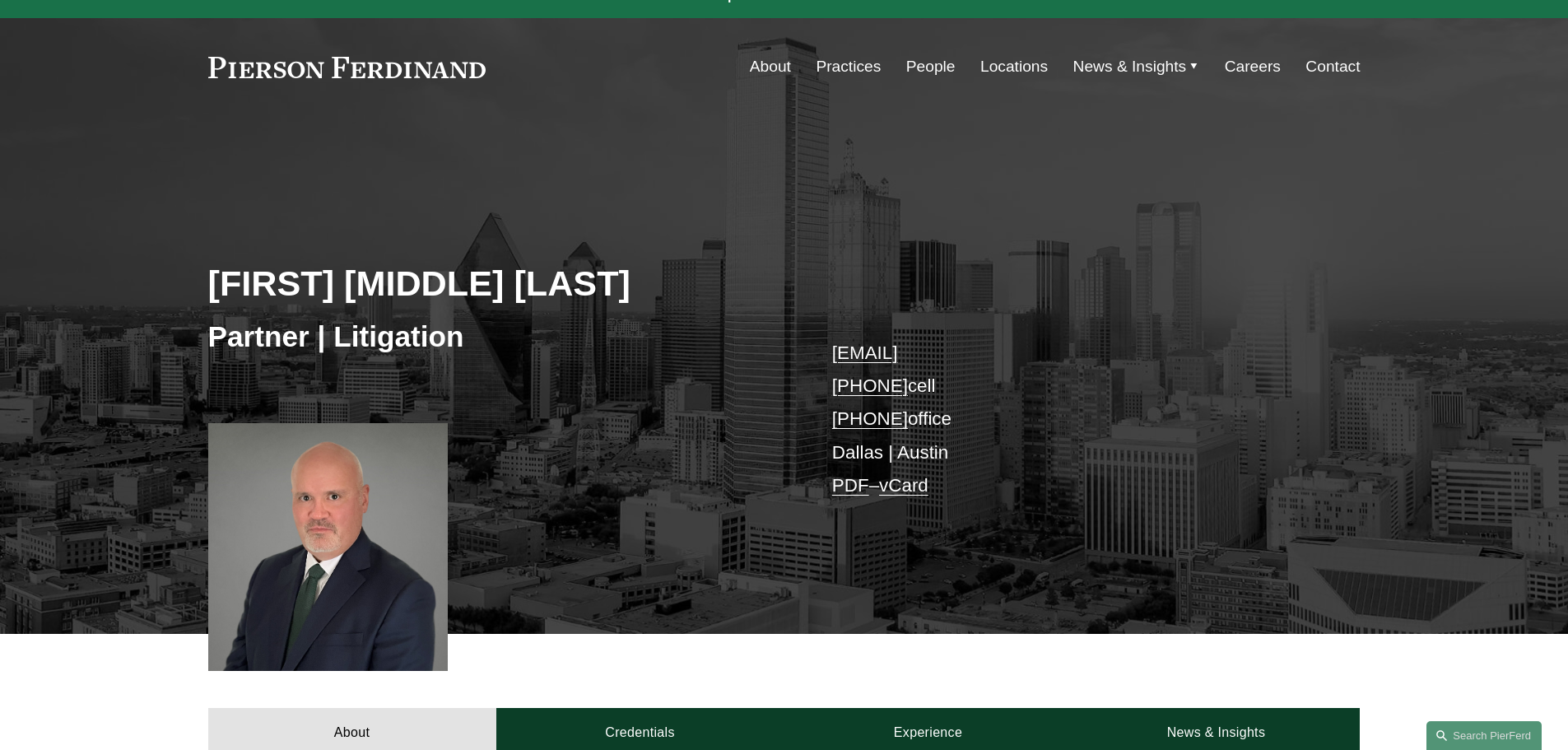 scroll, scrollTop: 0, scrollLeft: 0, axis: both 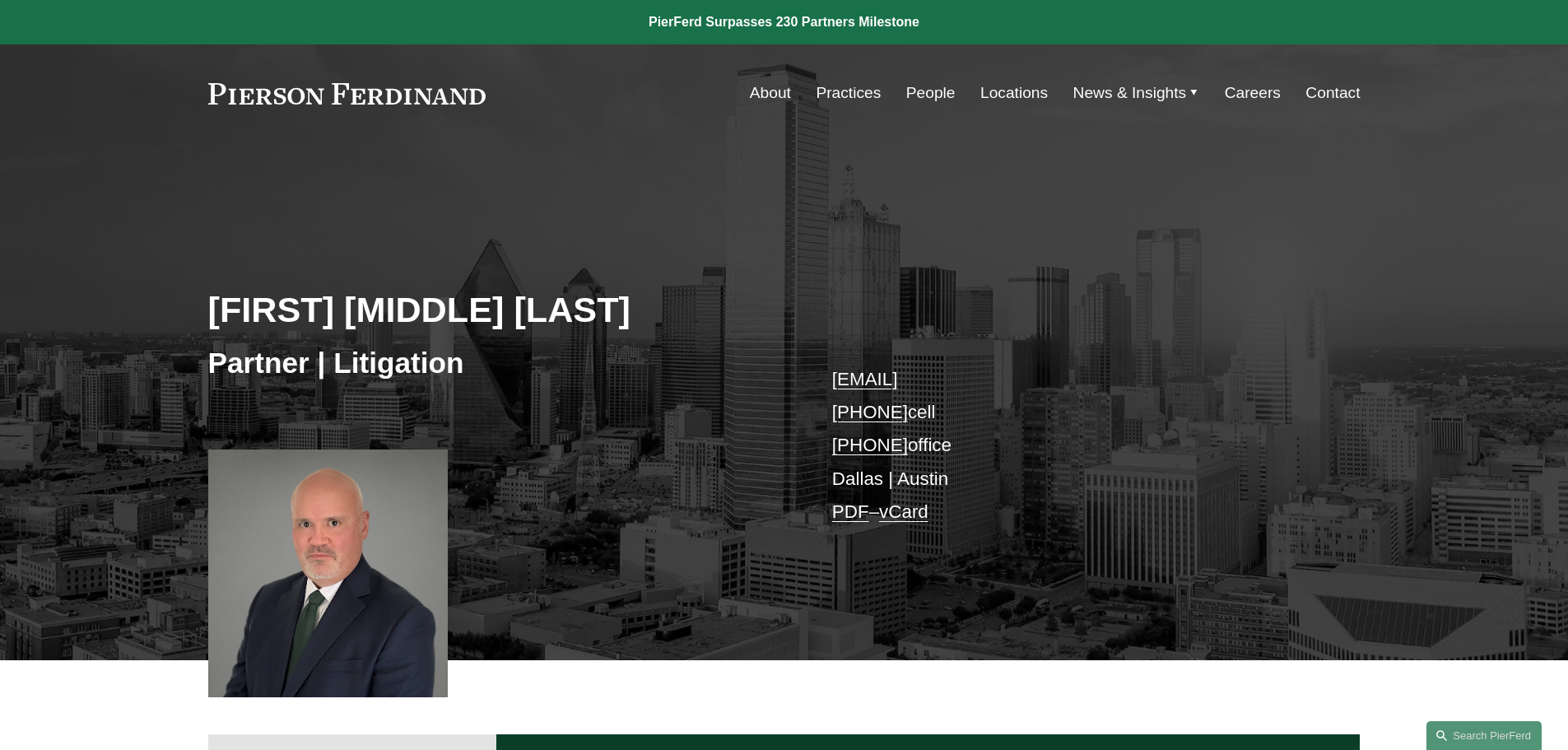 click on "vCard" at bounding box center (904, 511) 